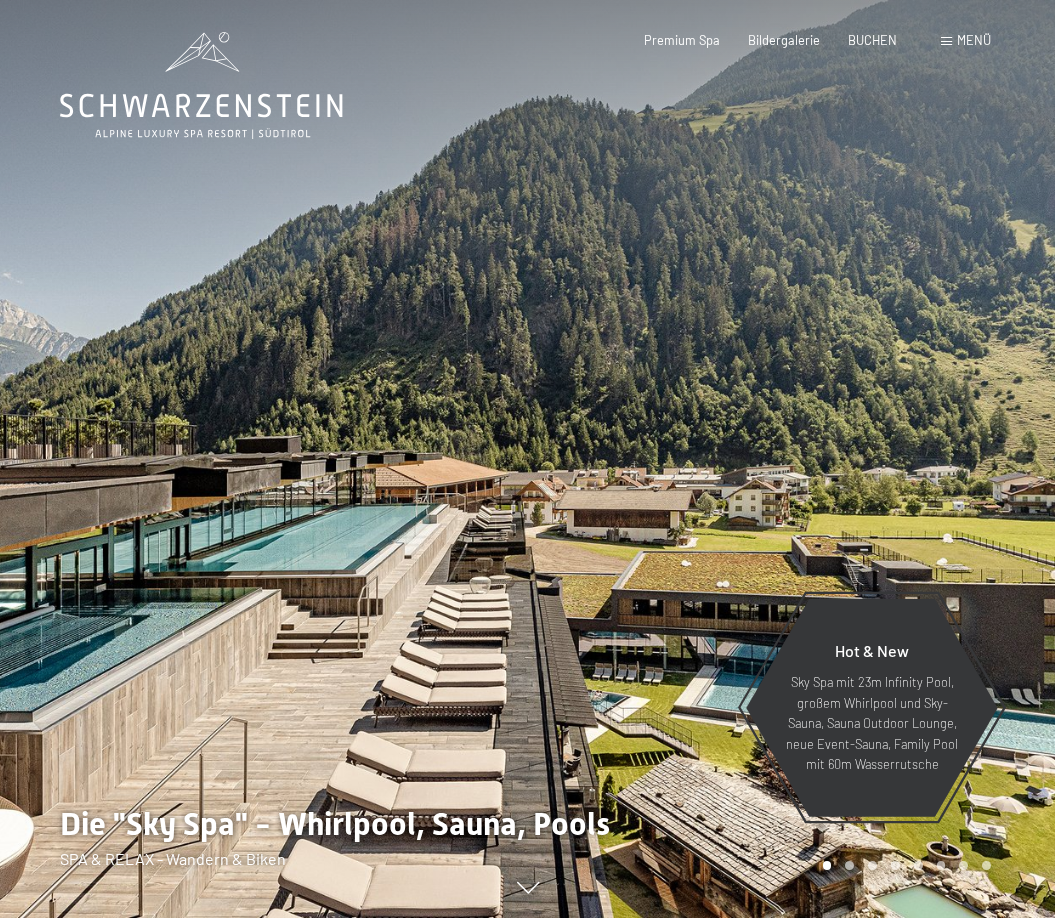 scroll, scrollTop: 0, scrollLeft: 0, axis: both 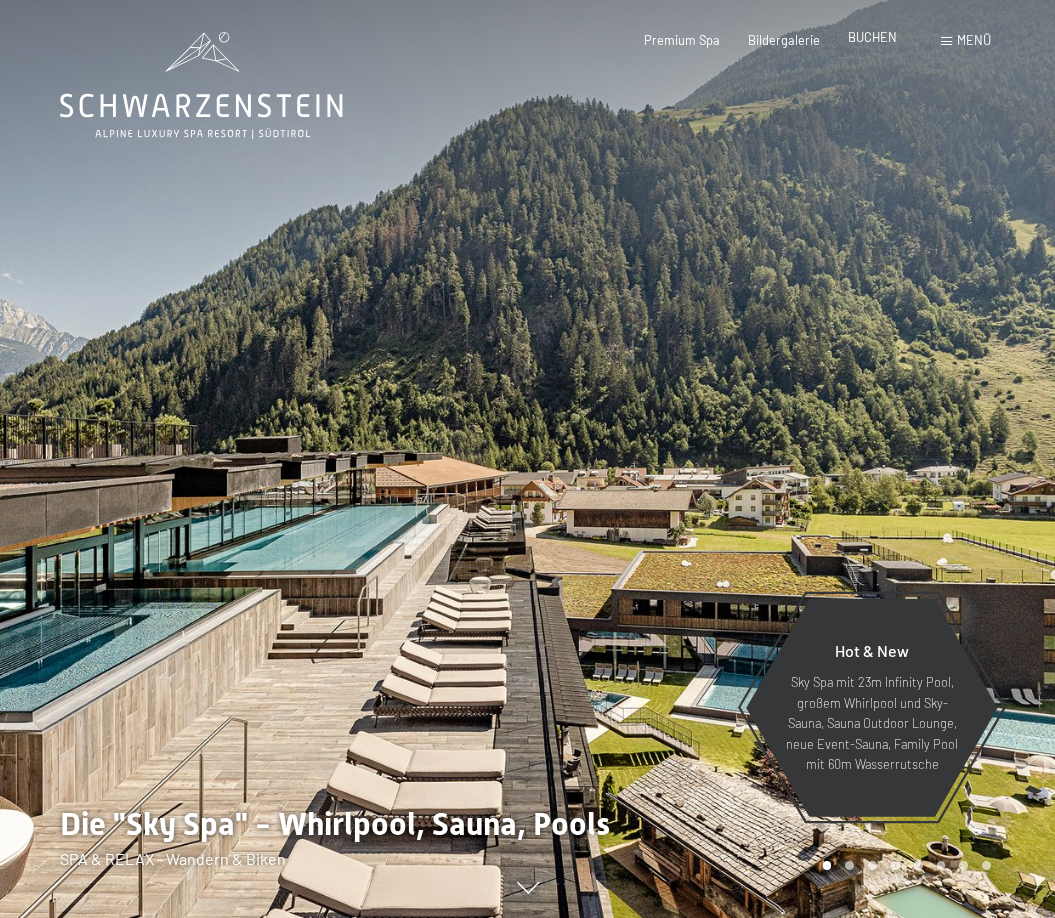 click on "BUCHEN" at bounding box center [872, 37] 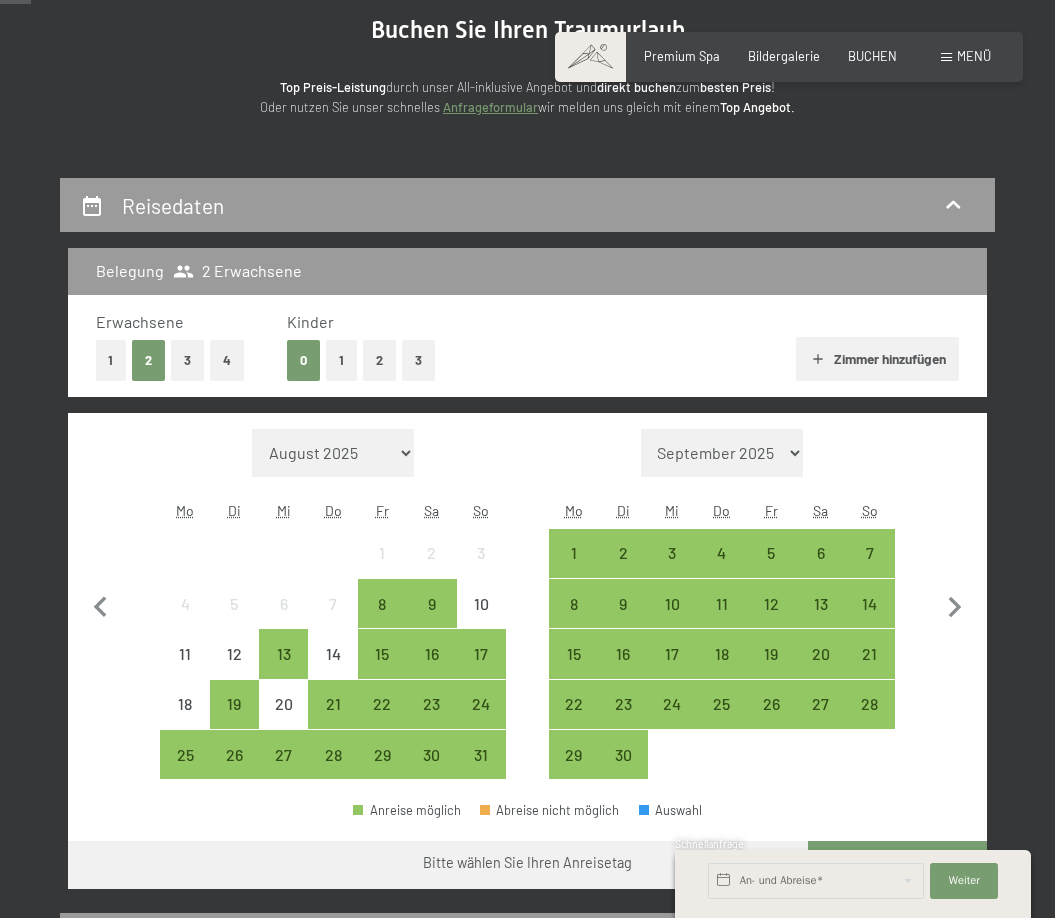 scroll, scrollTop: 204, scrollLeft: 0, axis: vertical 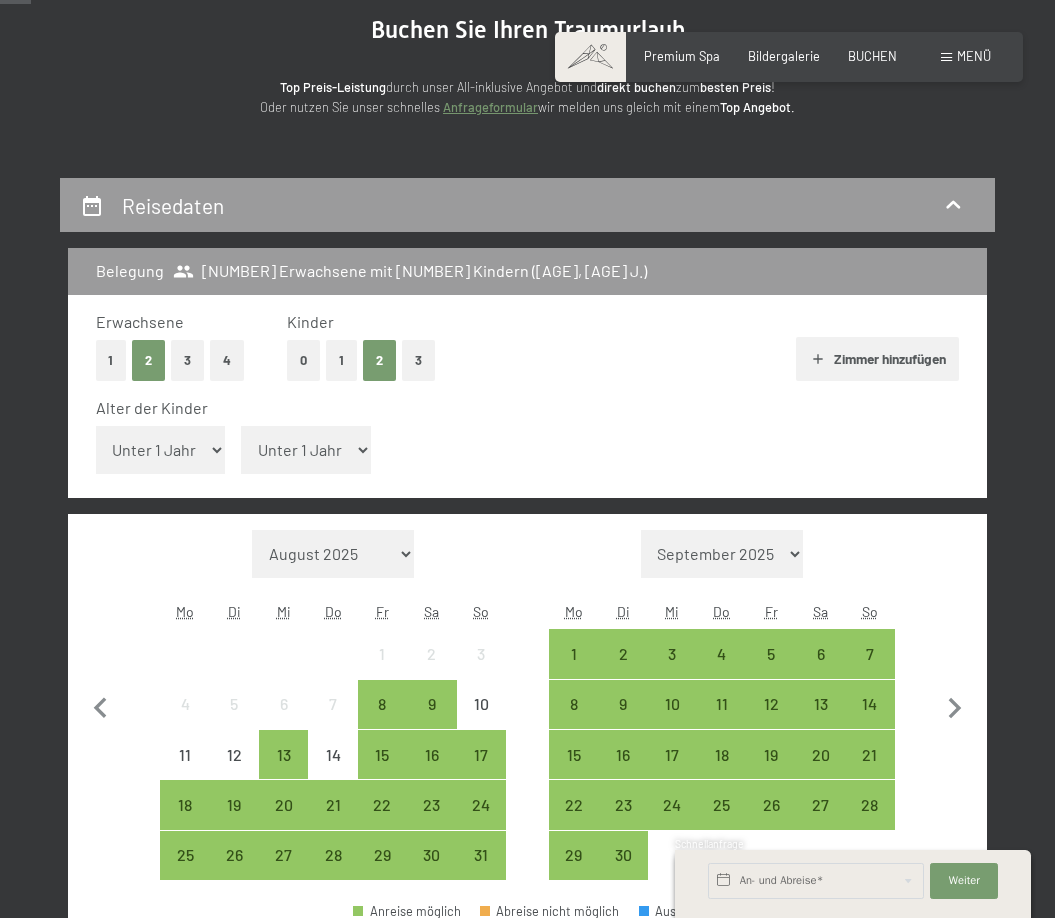 select on "2" 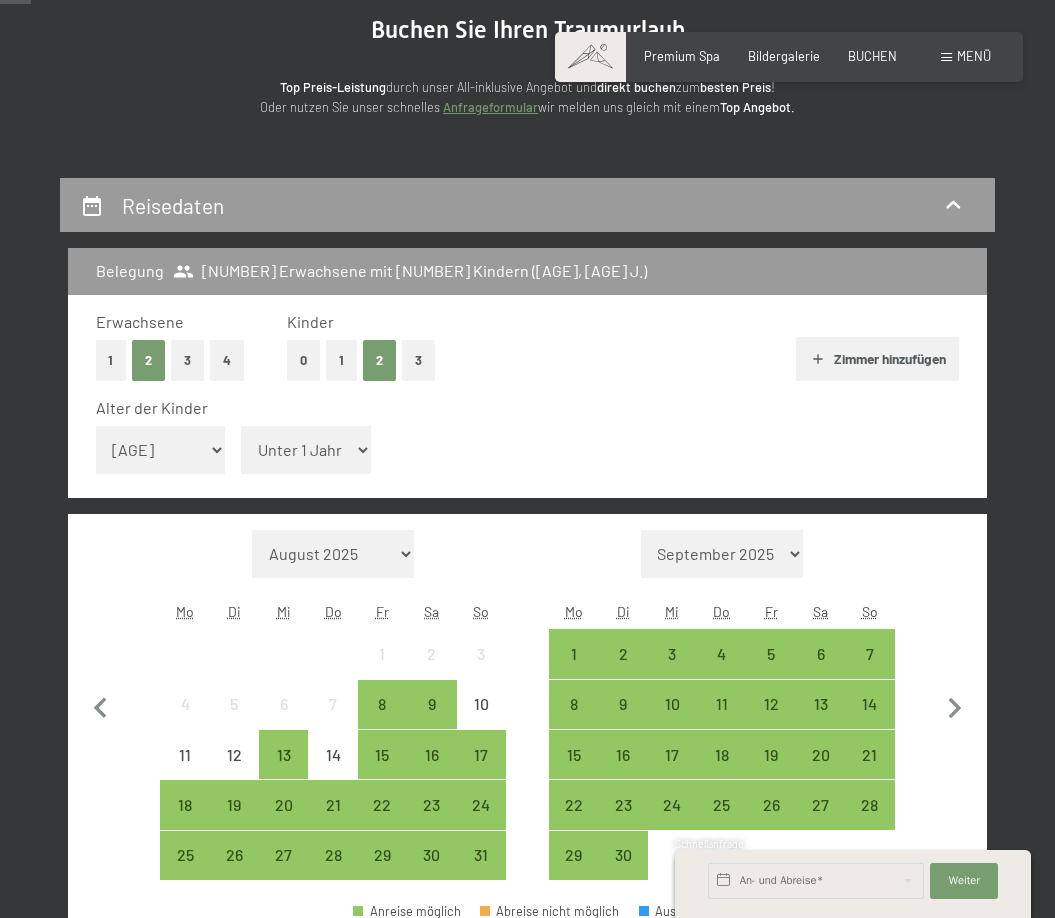 click on "[AGE]" at bounding box center [0, 0] 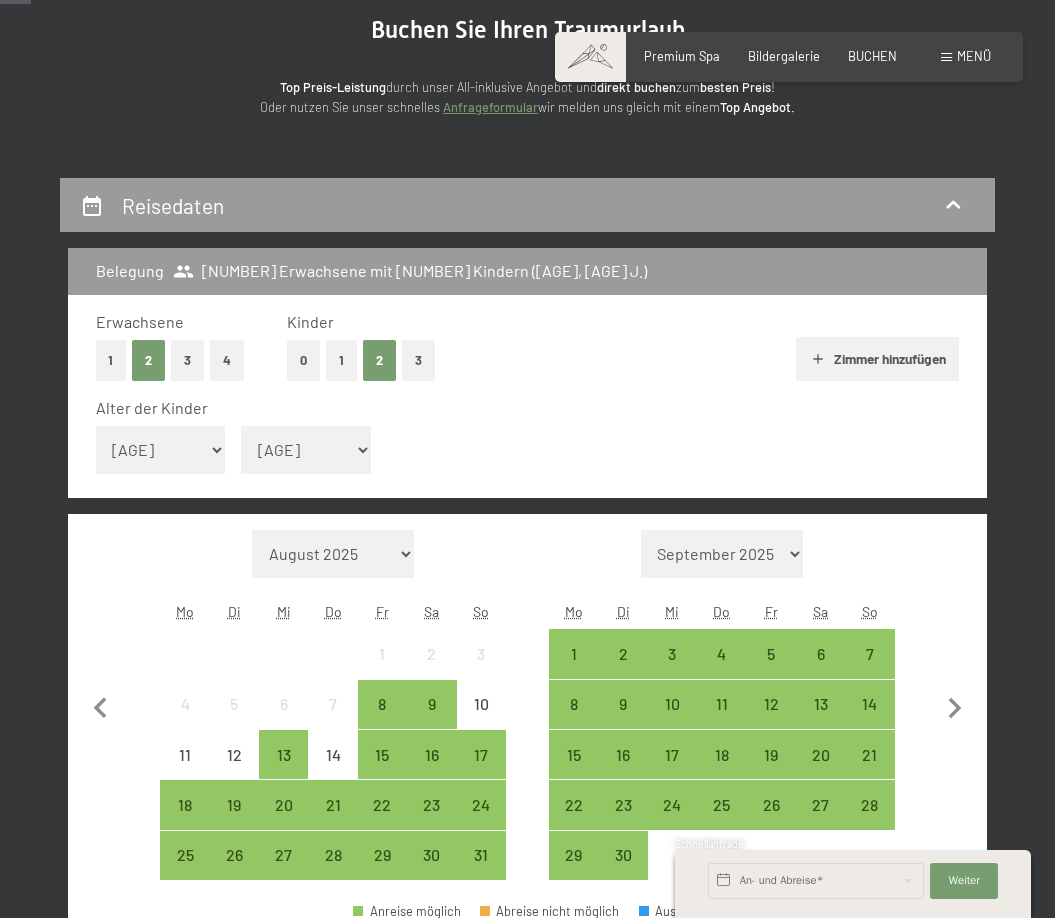click on "[AGE]" at bounding box center [0, 0] 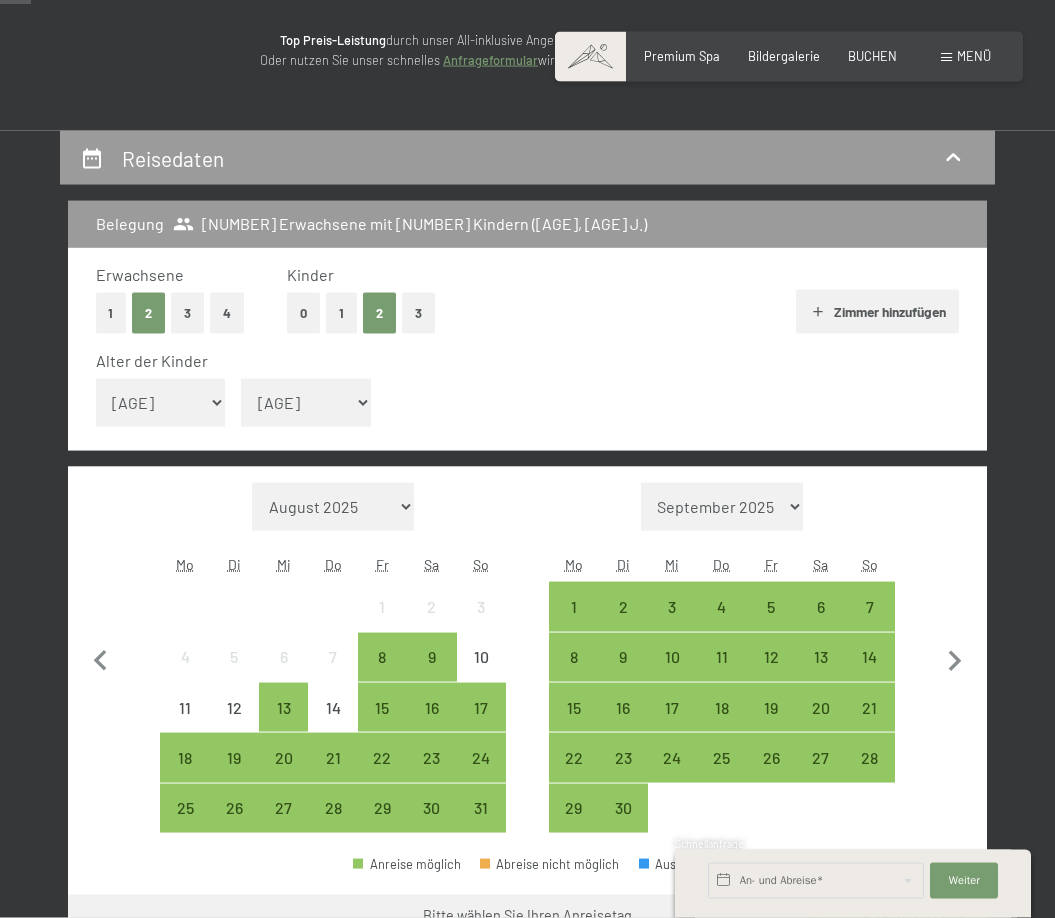 scroll, scrollTop: 306, scrollLeft: 0, axis: vertical 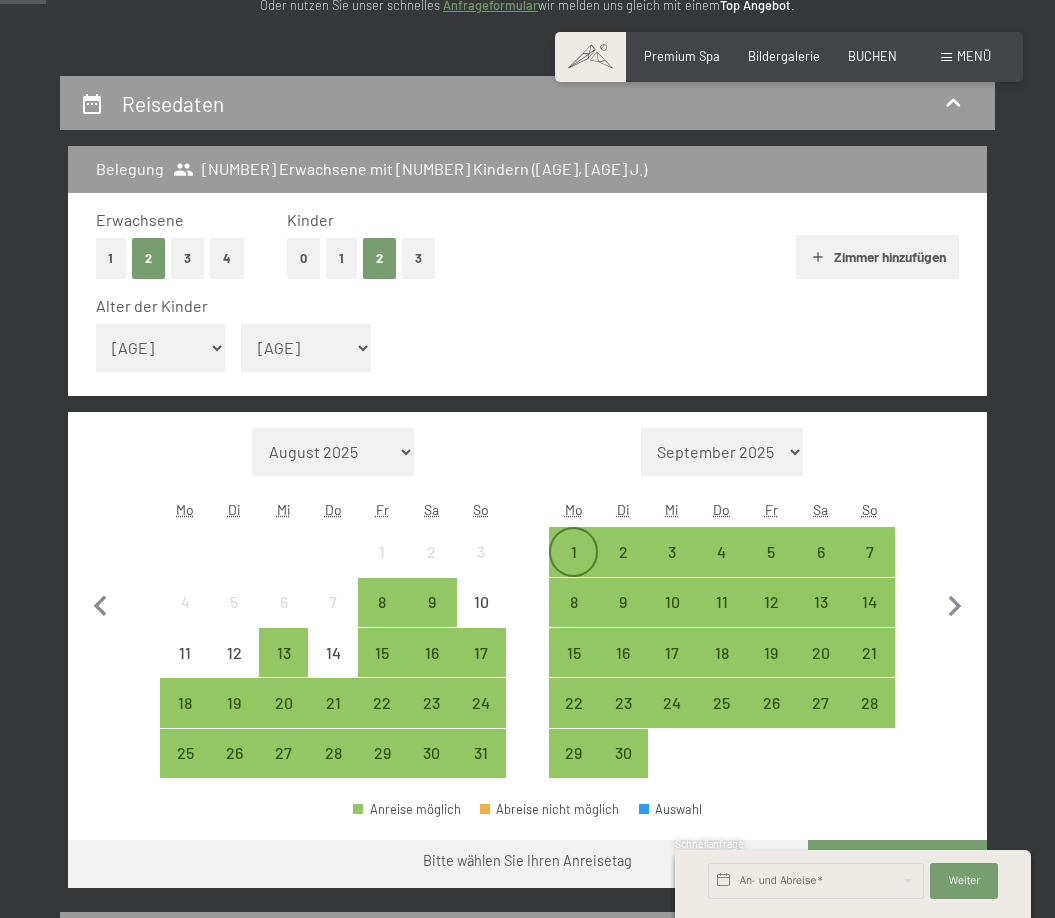 click on "1" at bounding box center (573, 551) 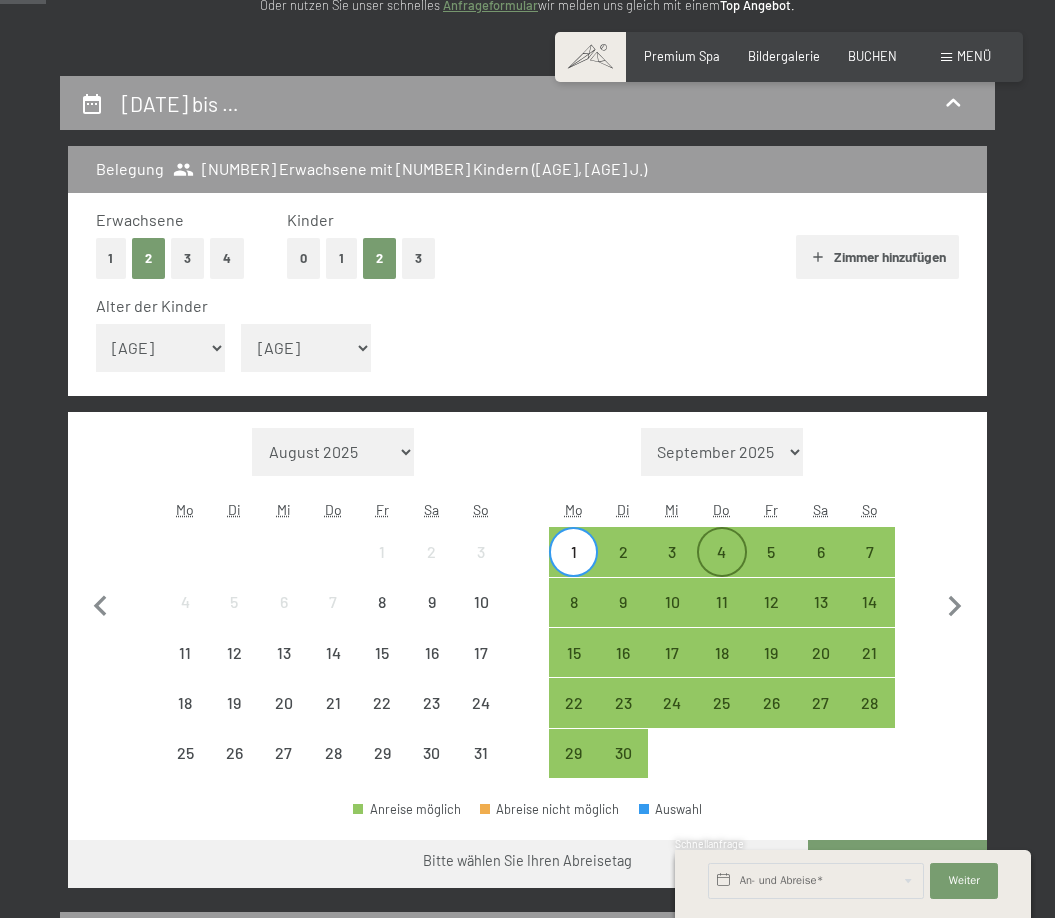 click on "4" at bounding box center (721, 566) 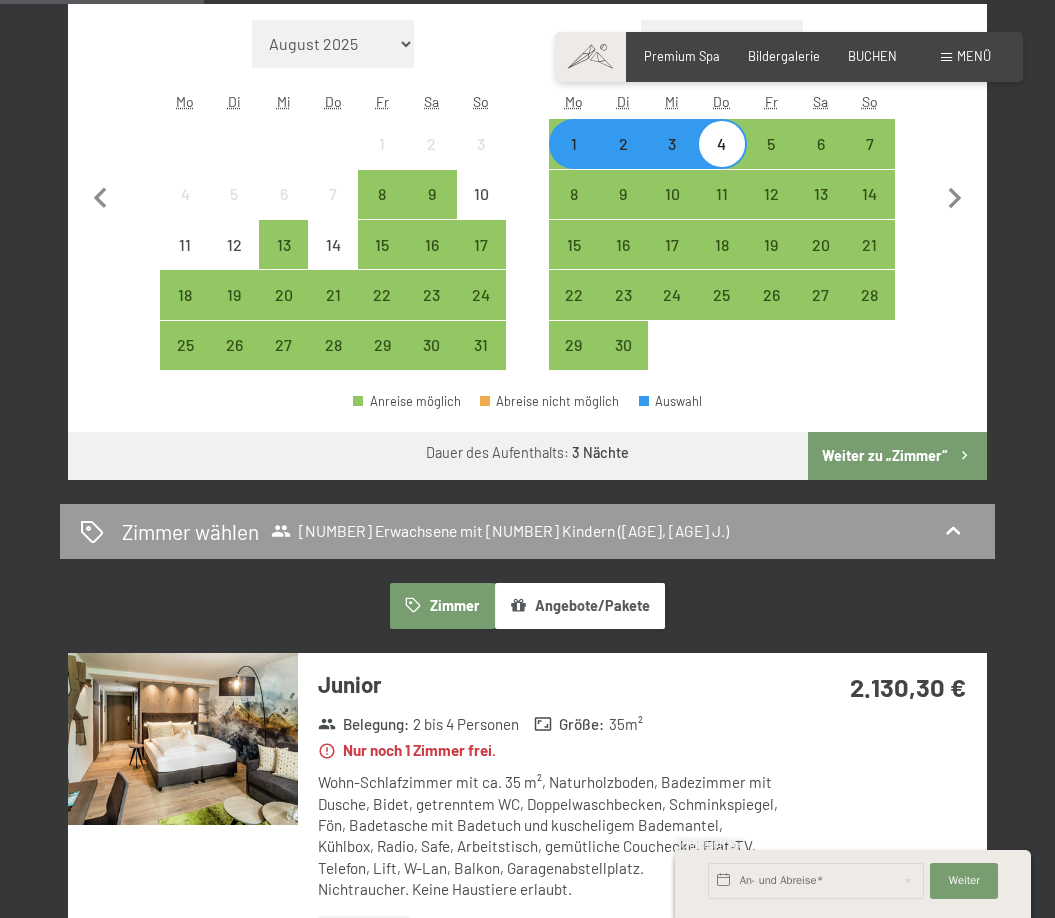 scroll, scrollTop: 306, scrollLeft: 0, axis: vertical 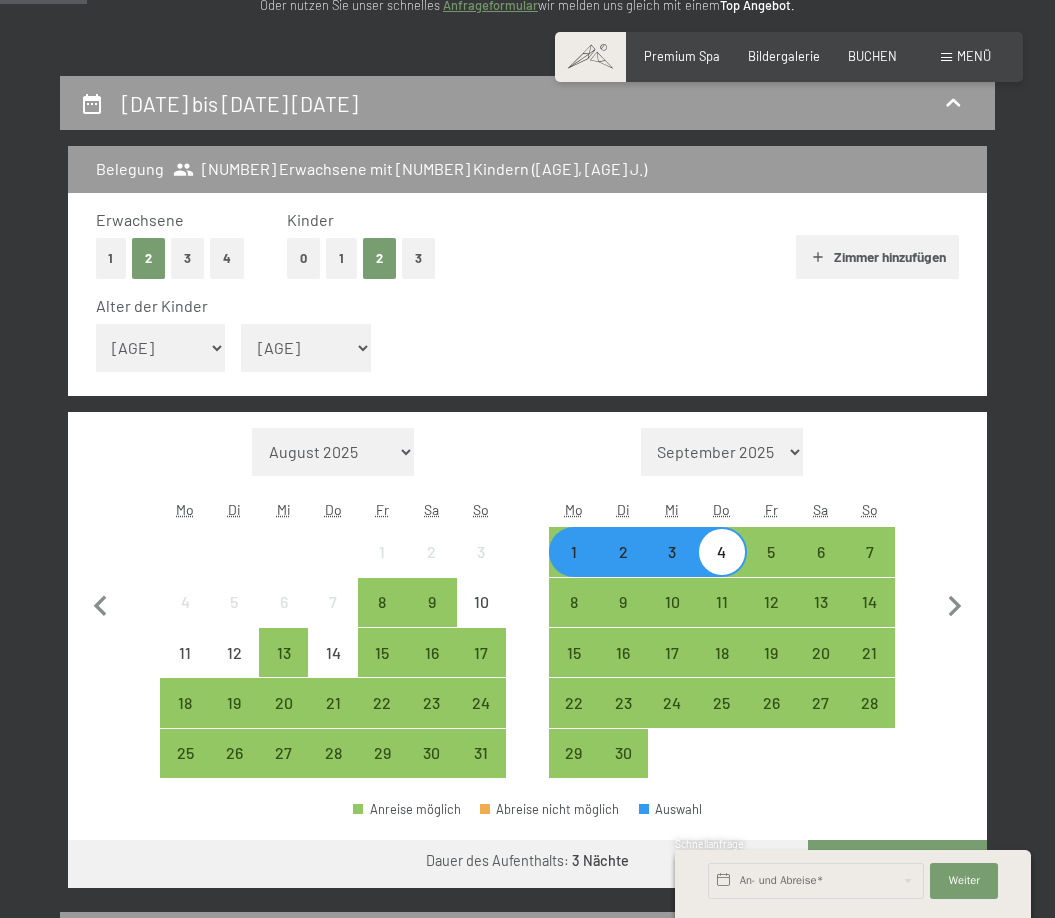 click on "4" at bounding box center (721, 566) 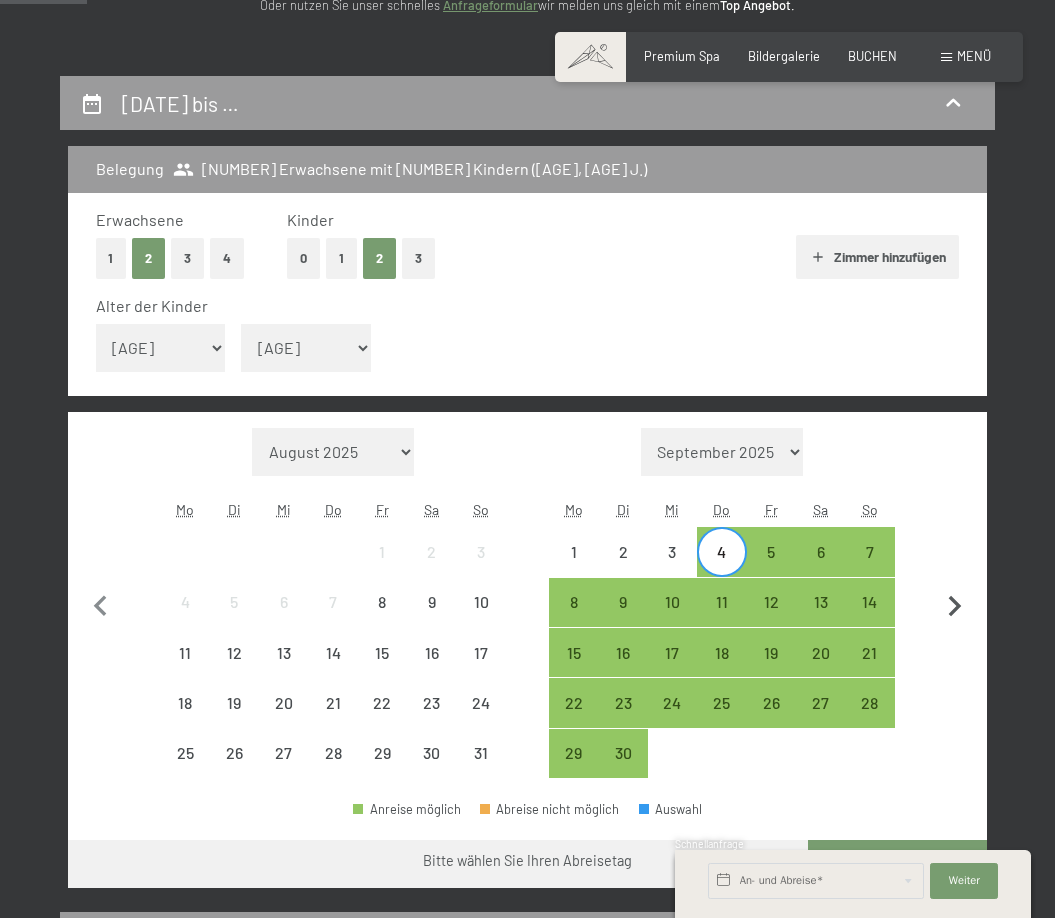 click 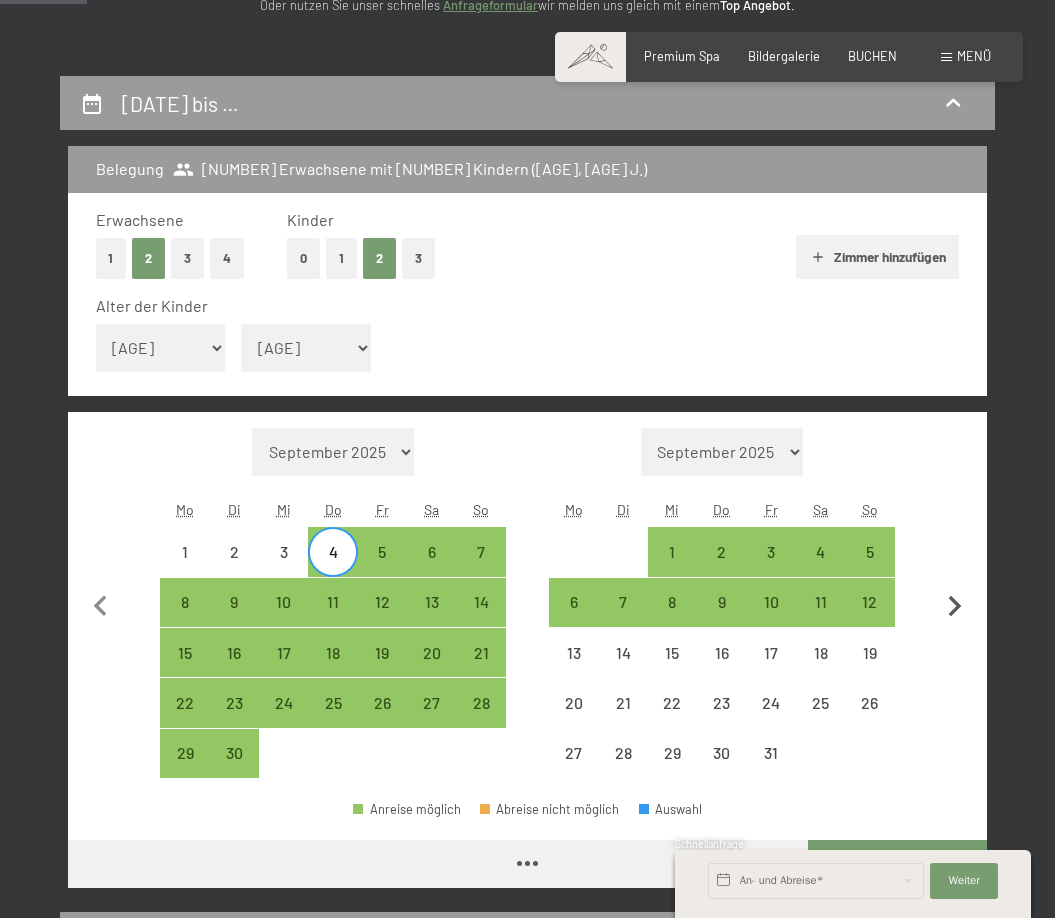 select on "2025-09-01" 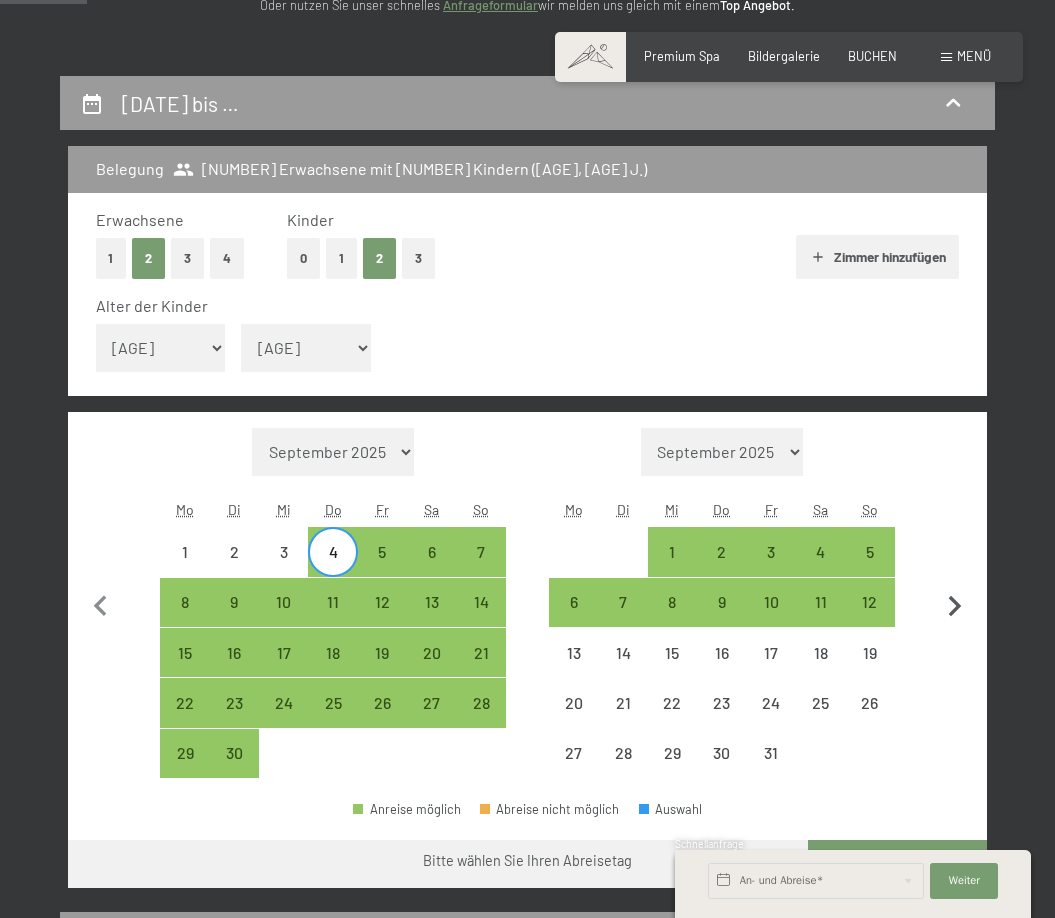 click 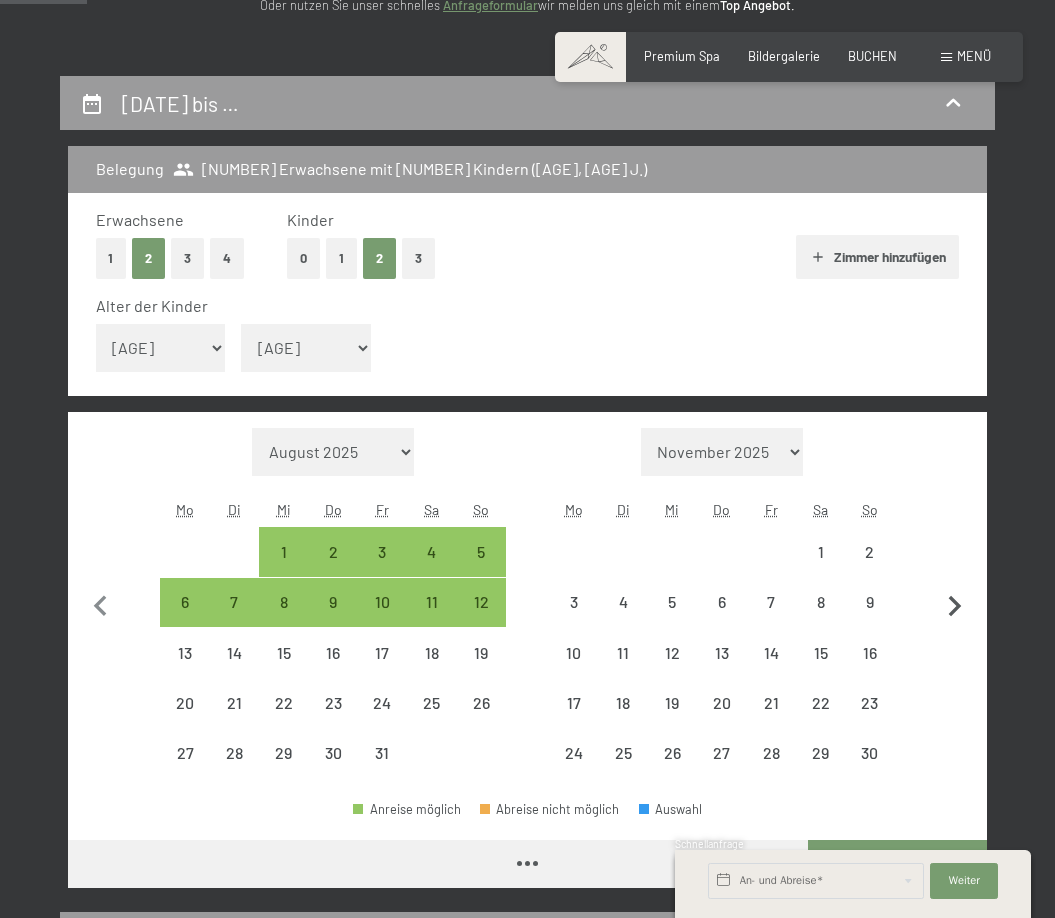 select on "[DATE]" 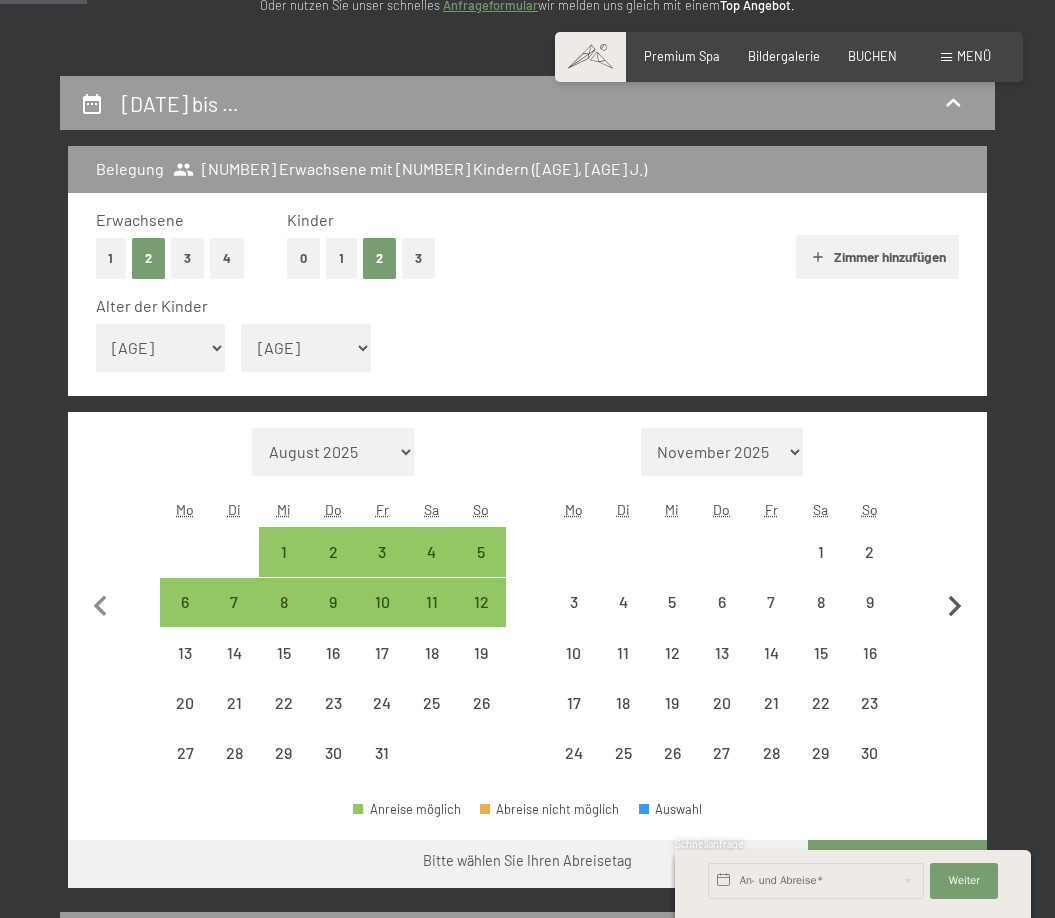 click 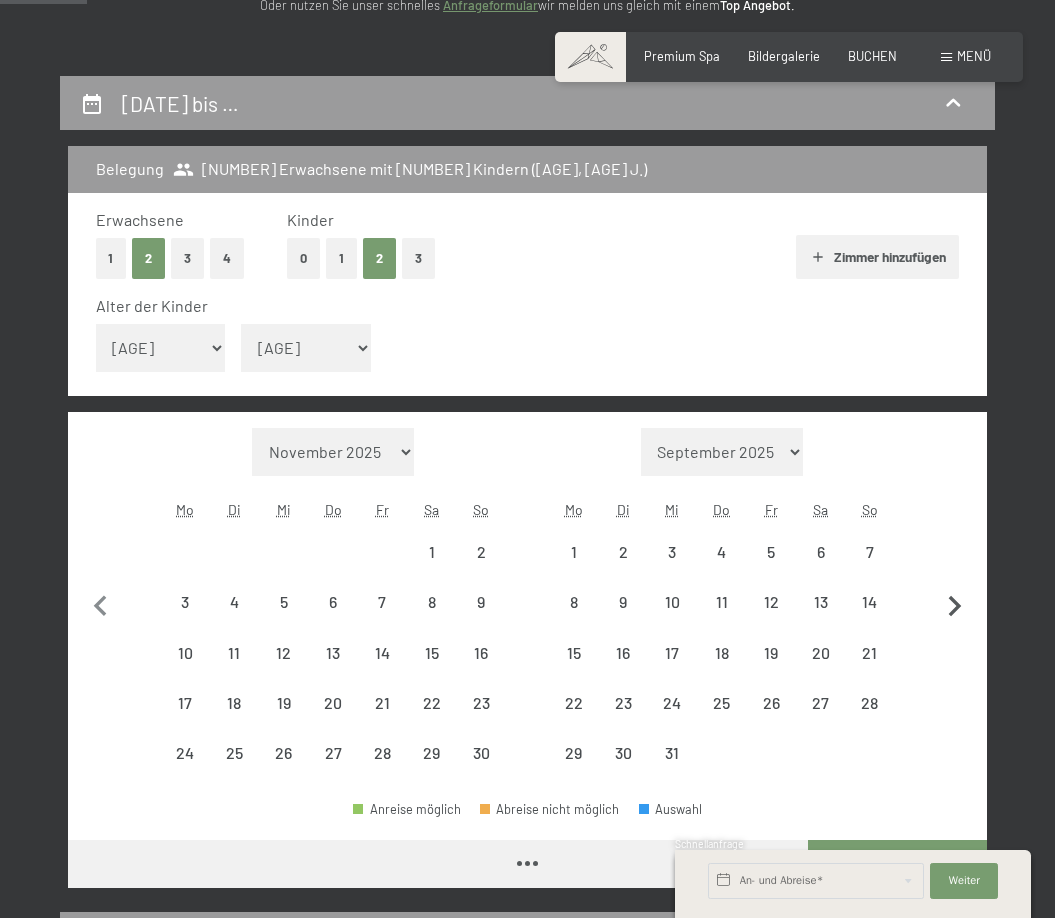 click 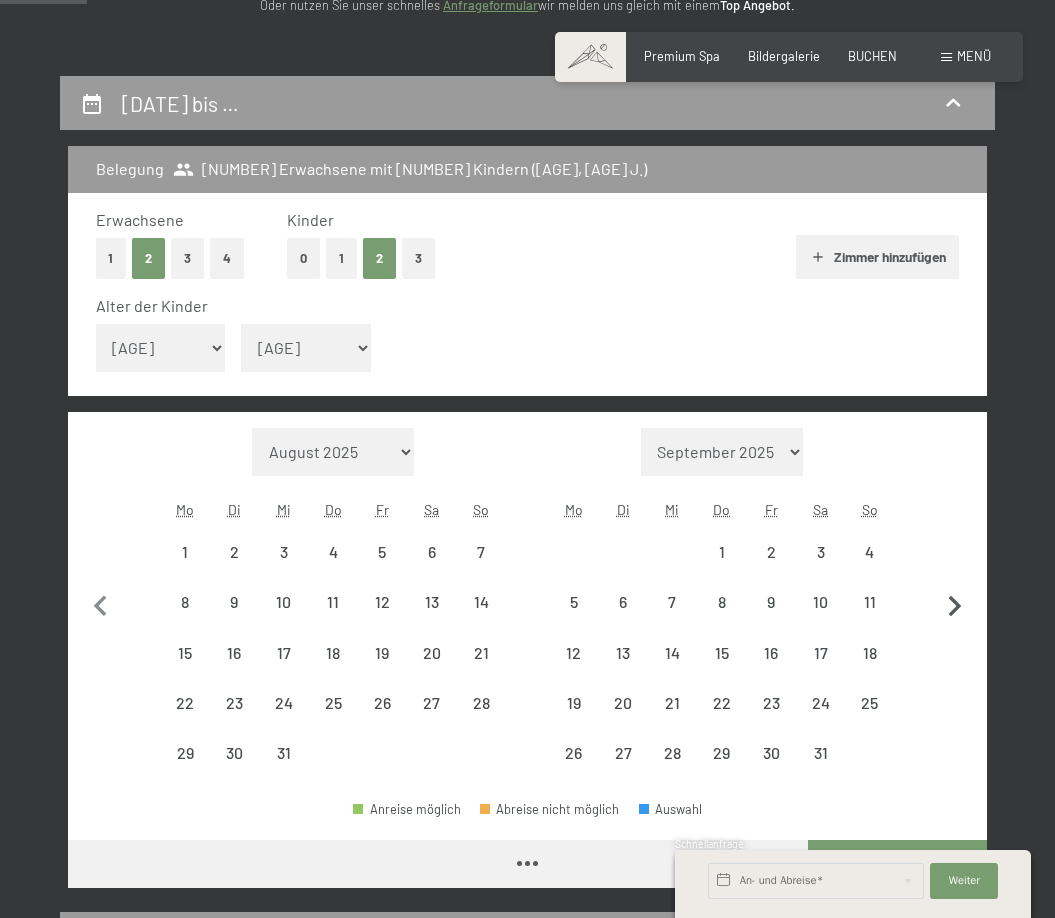 select on "[DATE]" 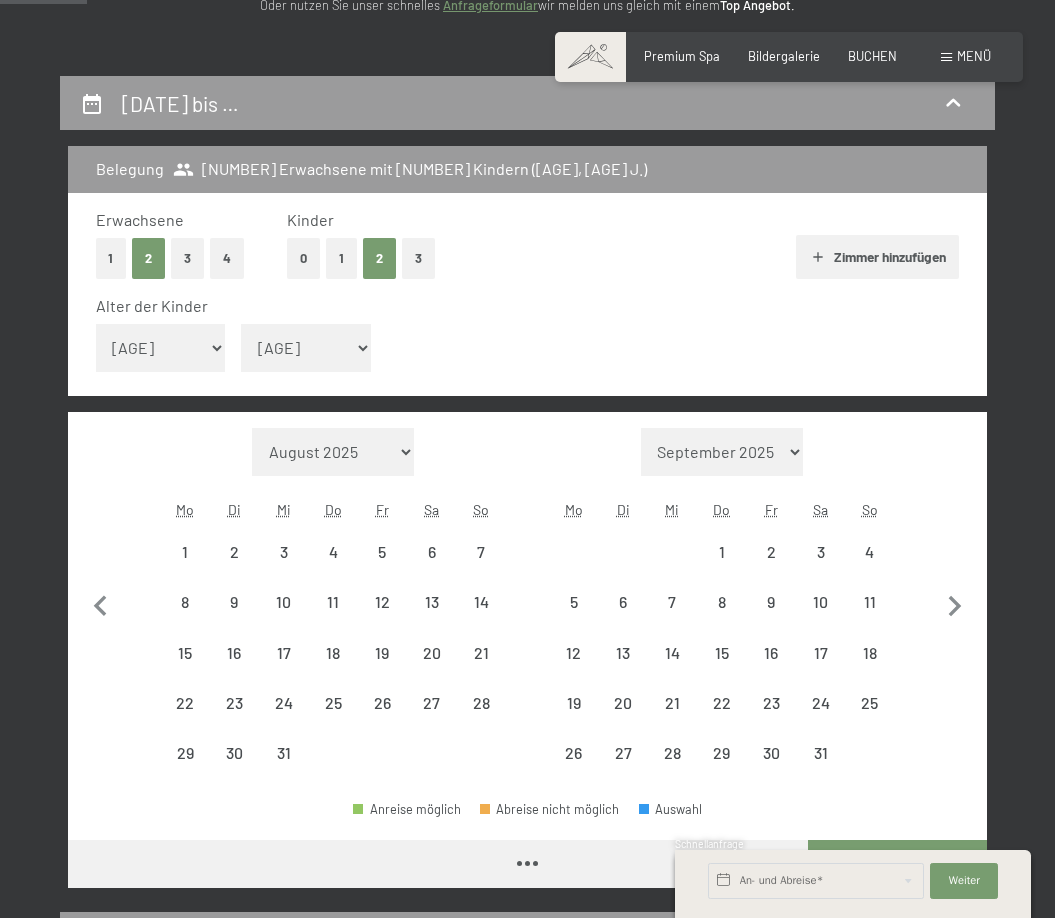 select on "[DATE]" 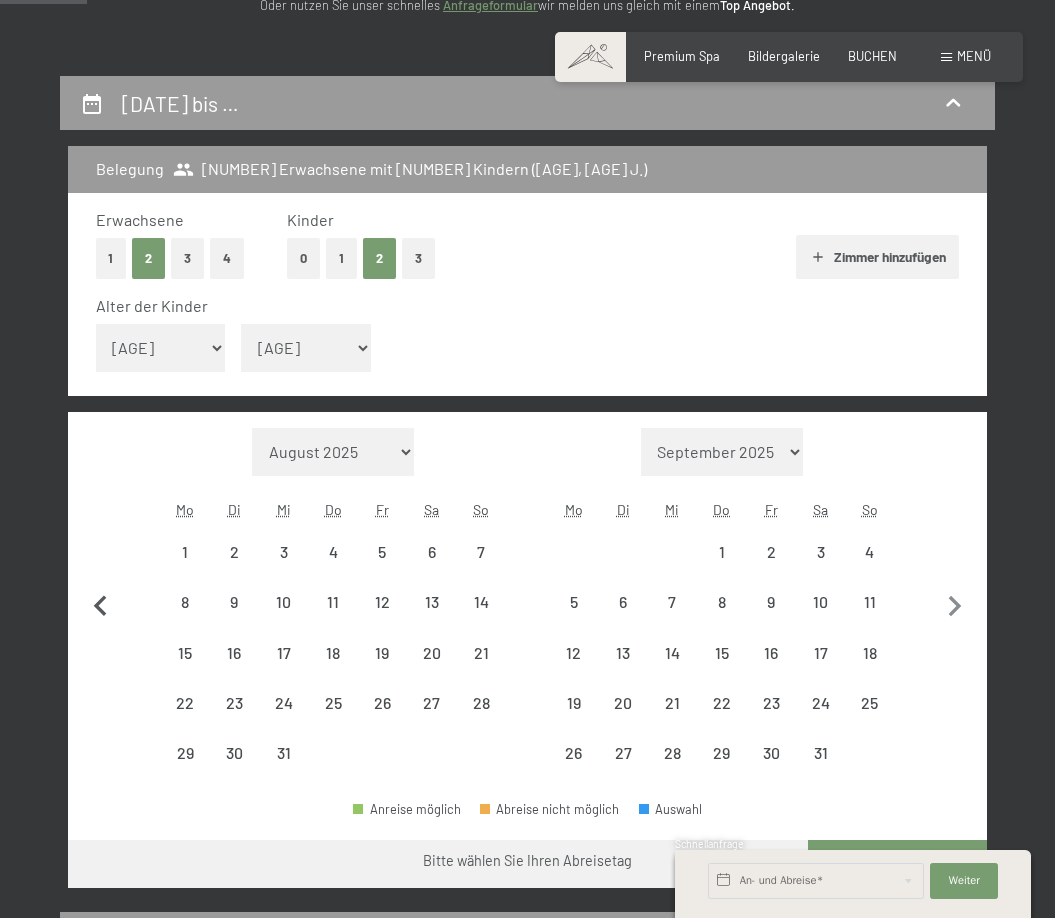 click 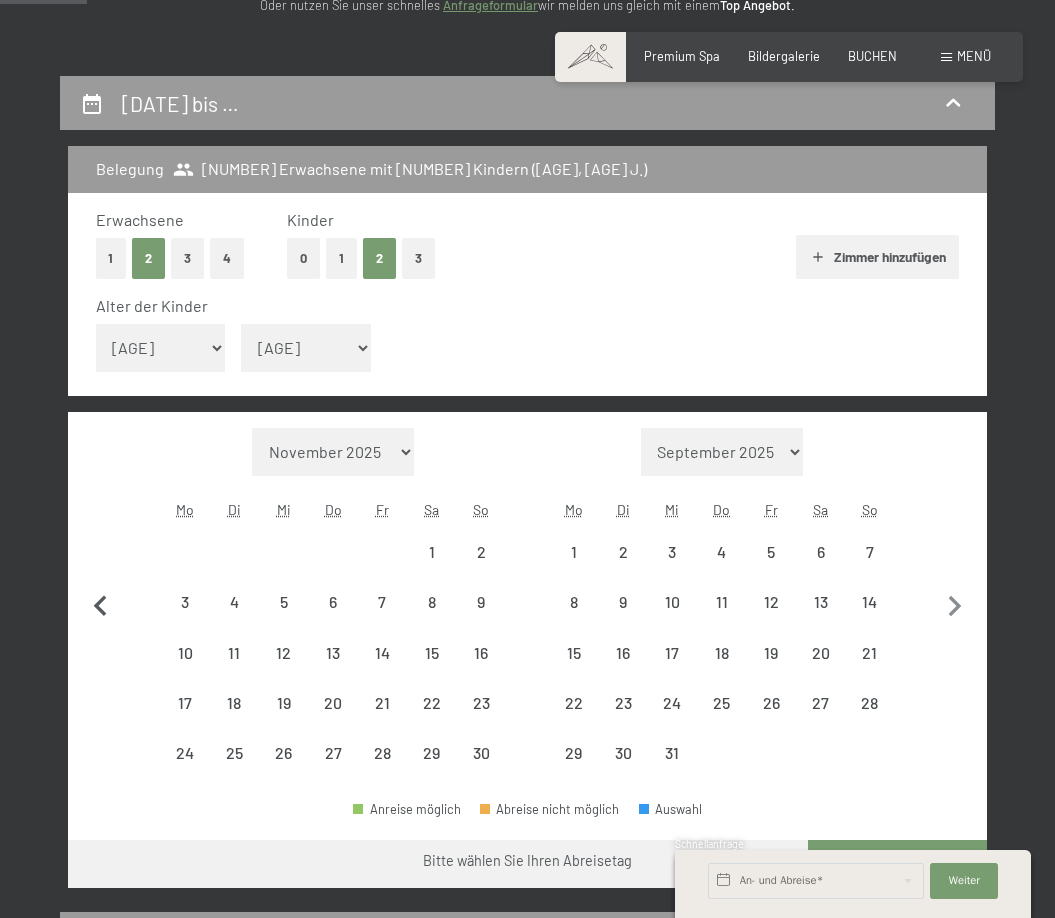 click 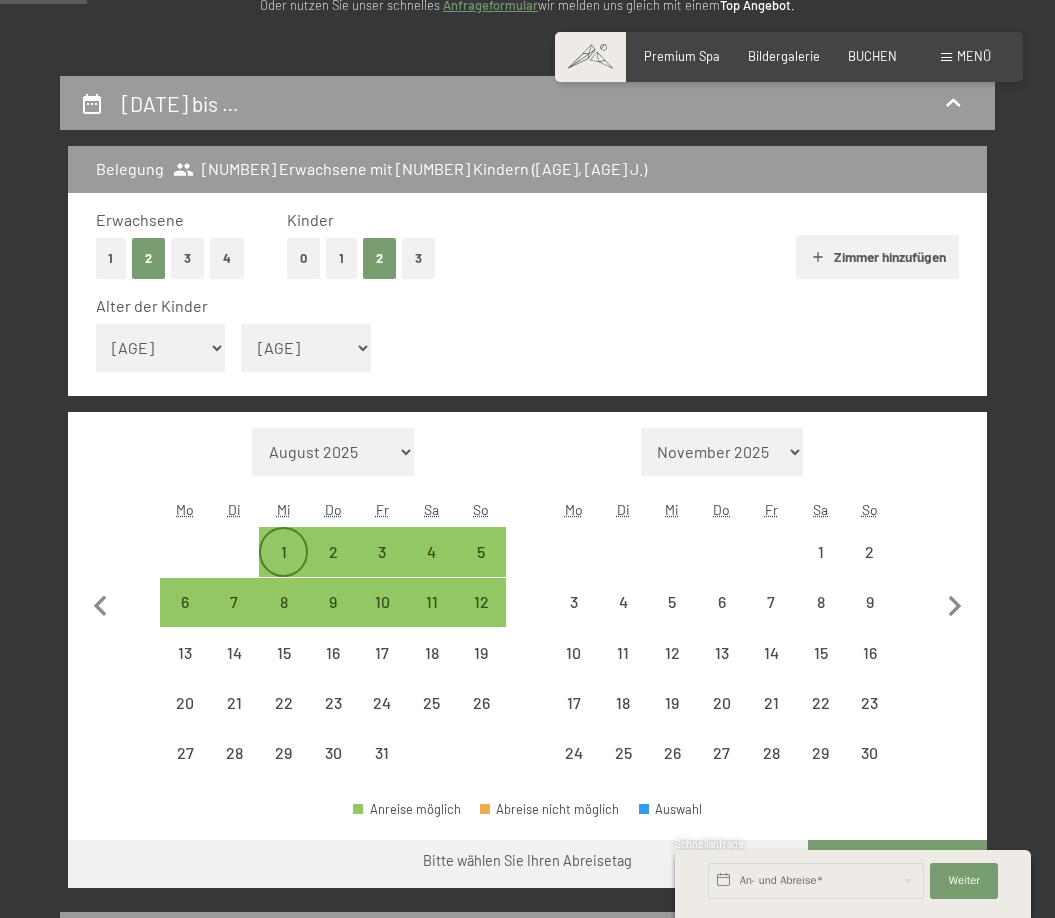 click on "1" at bounding box center [283, 566] 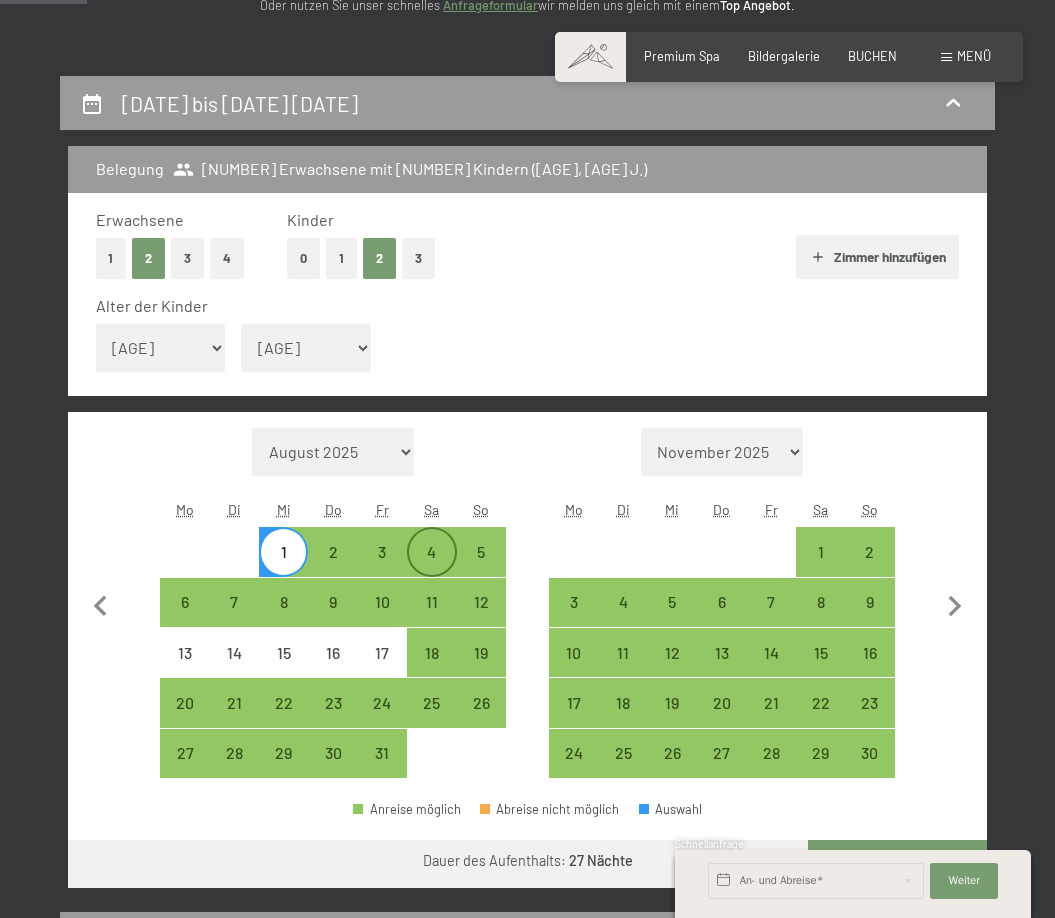 click on "4" at bounding box center [431, 566] 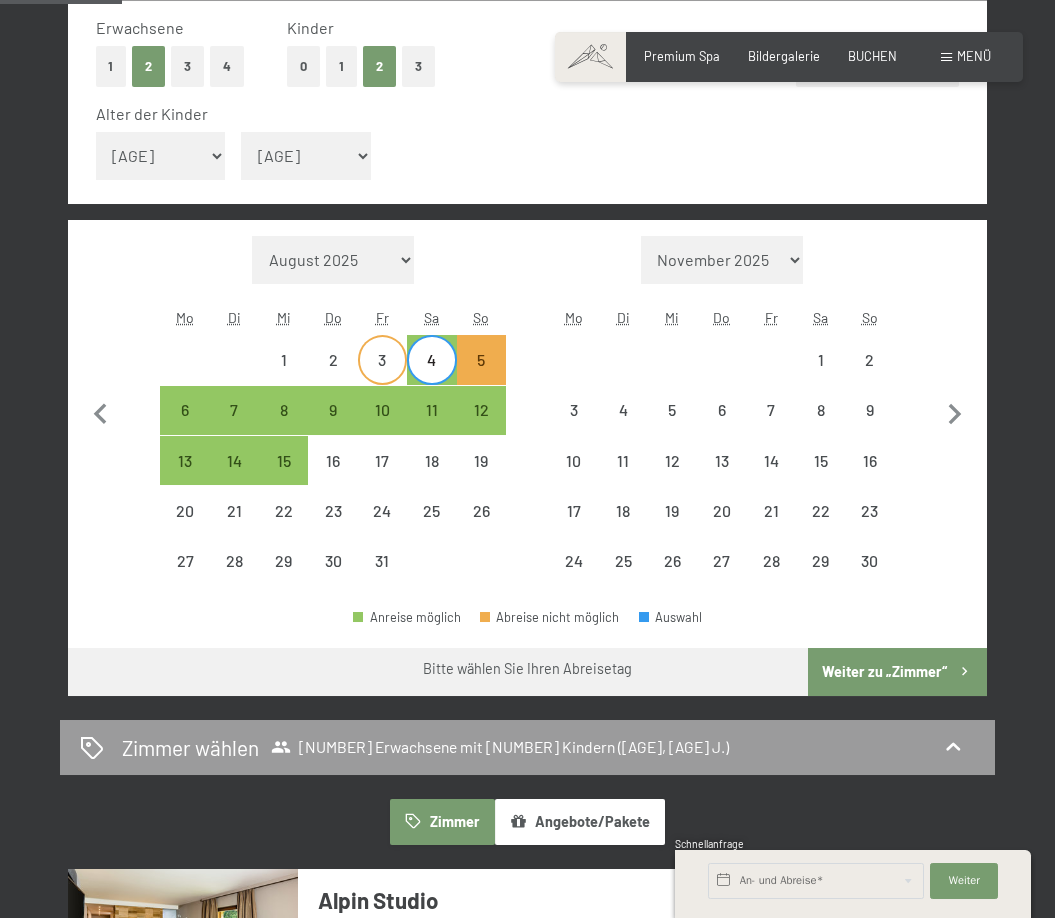 scroll, scrollTop: 510, scrollLeft: 0, axis: vertical 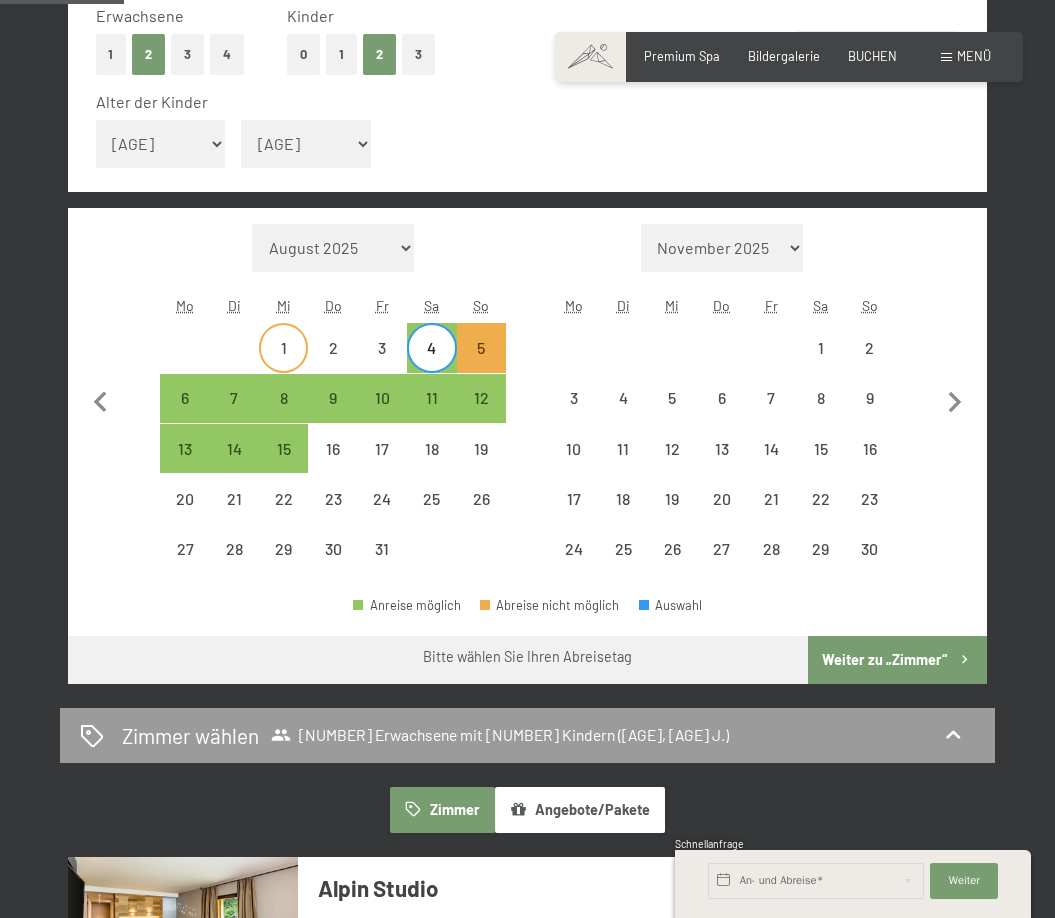 click on "1" at bounding box center (283, 362) 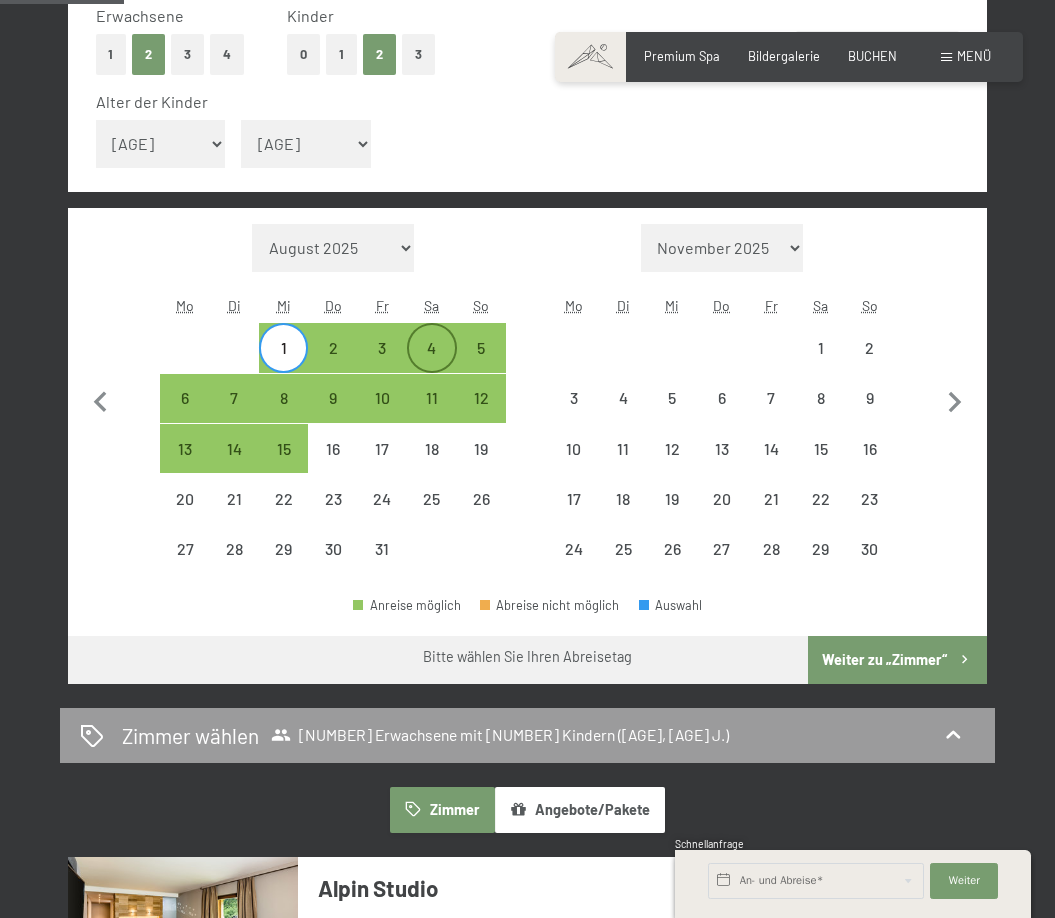 click on "4" at bounding box center [431, 362] 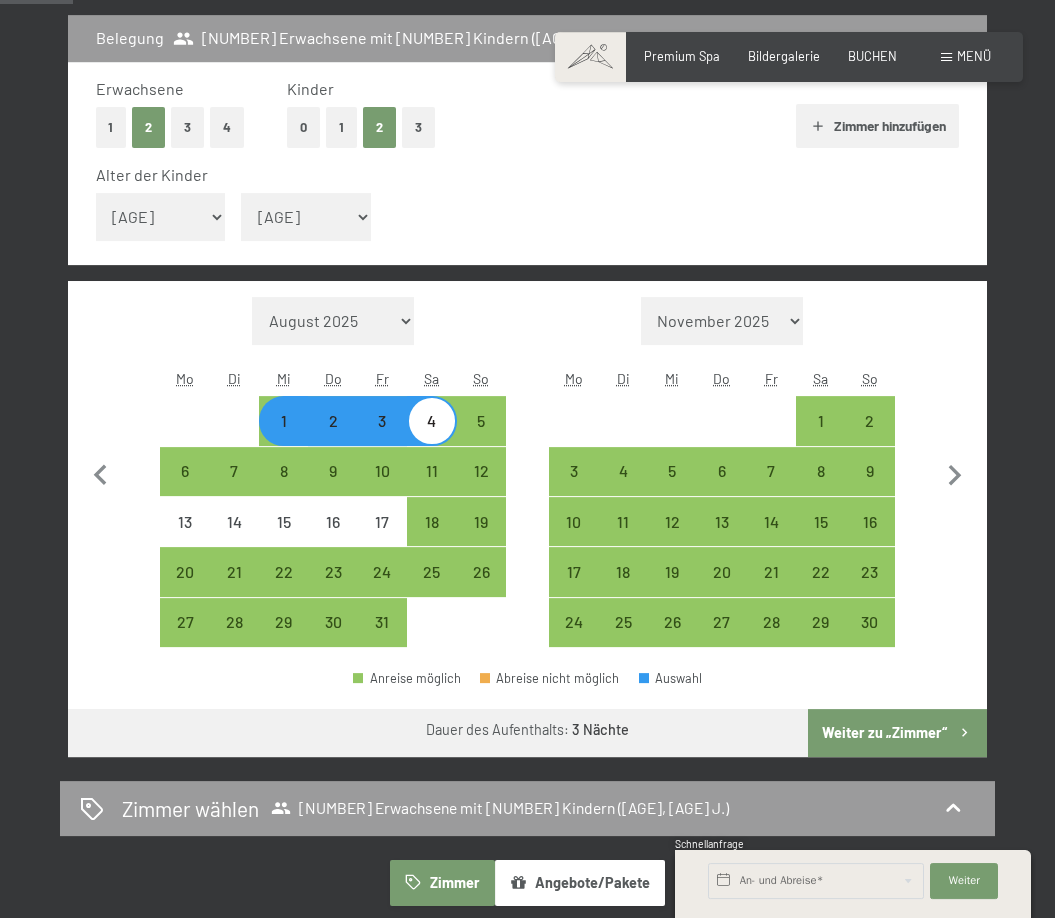 scroll, scrollTop: 408, scrollLeft: 0, axis: vertical 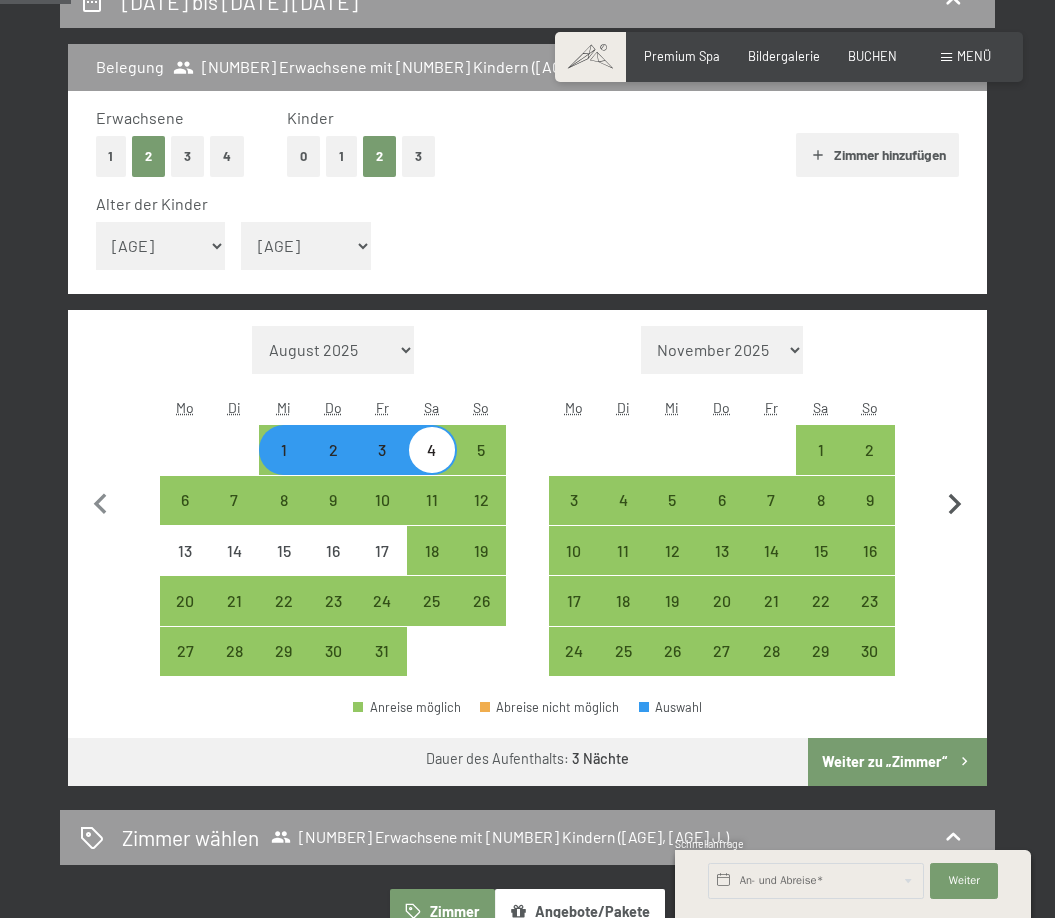 click 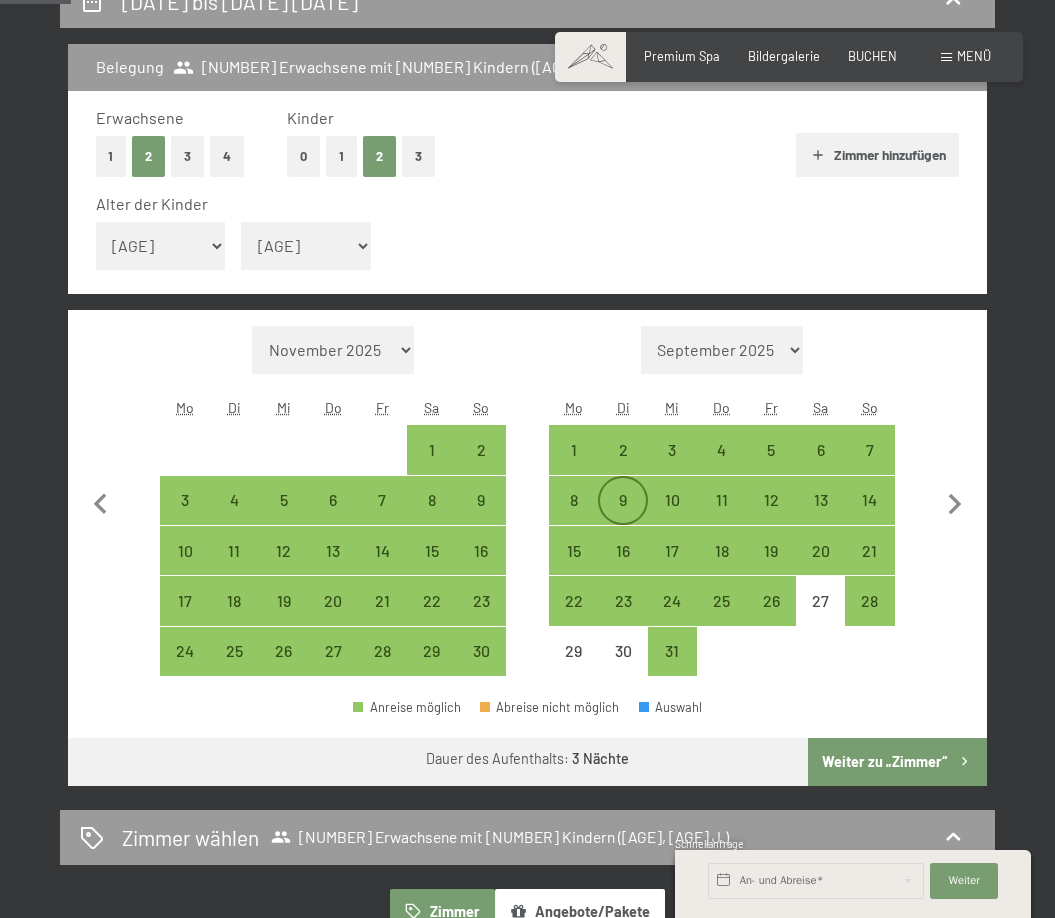 click on "9" at bounding box center (622, 514) 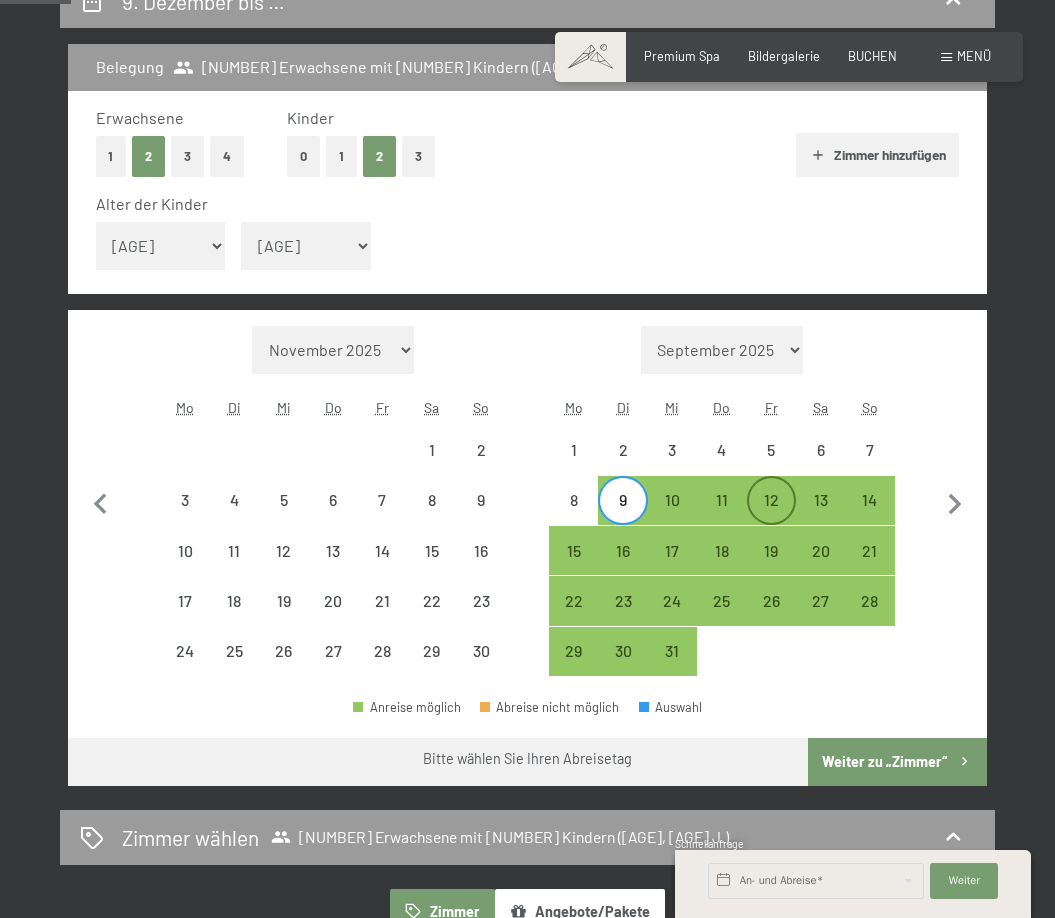 click on "12" at bounding box center [771, 514] 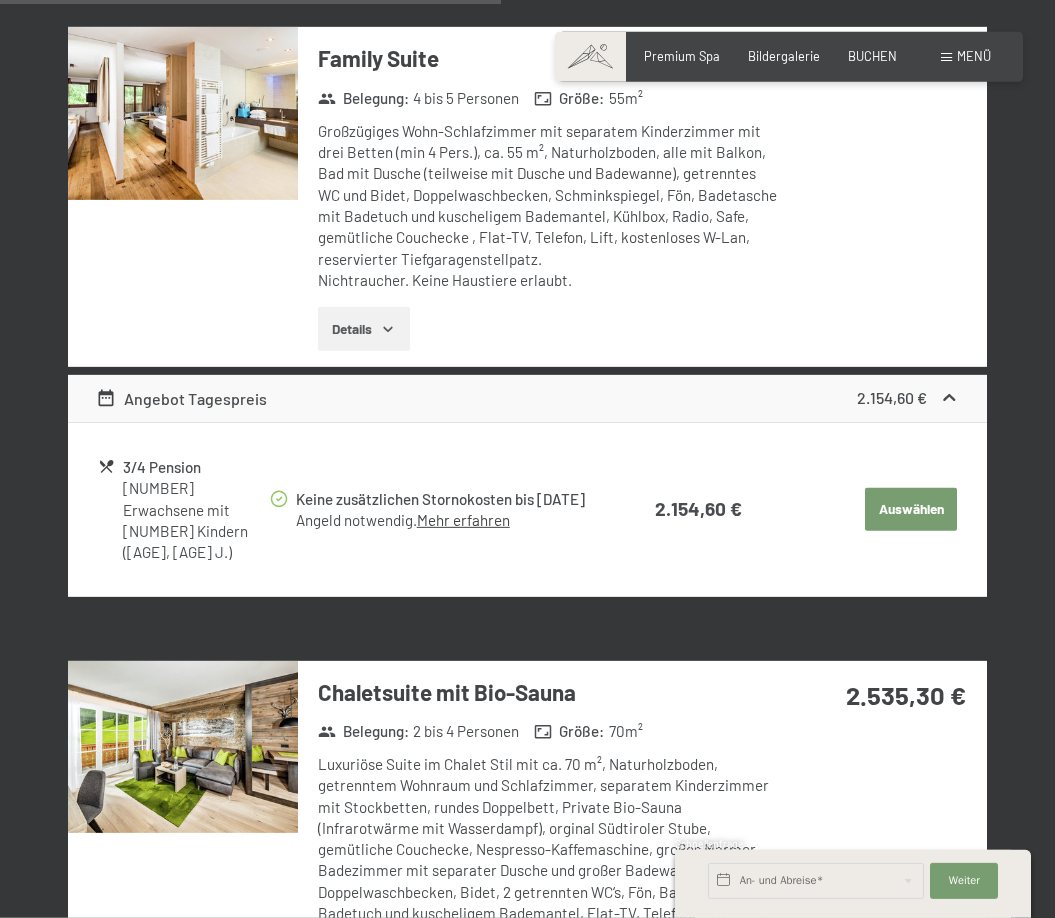 scroll, scrollTop: 3264, scrollLeft: 0, axis: vertical 